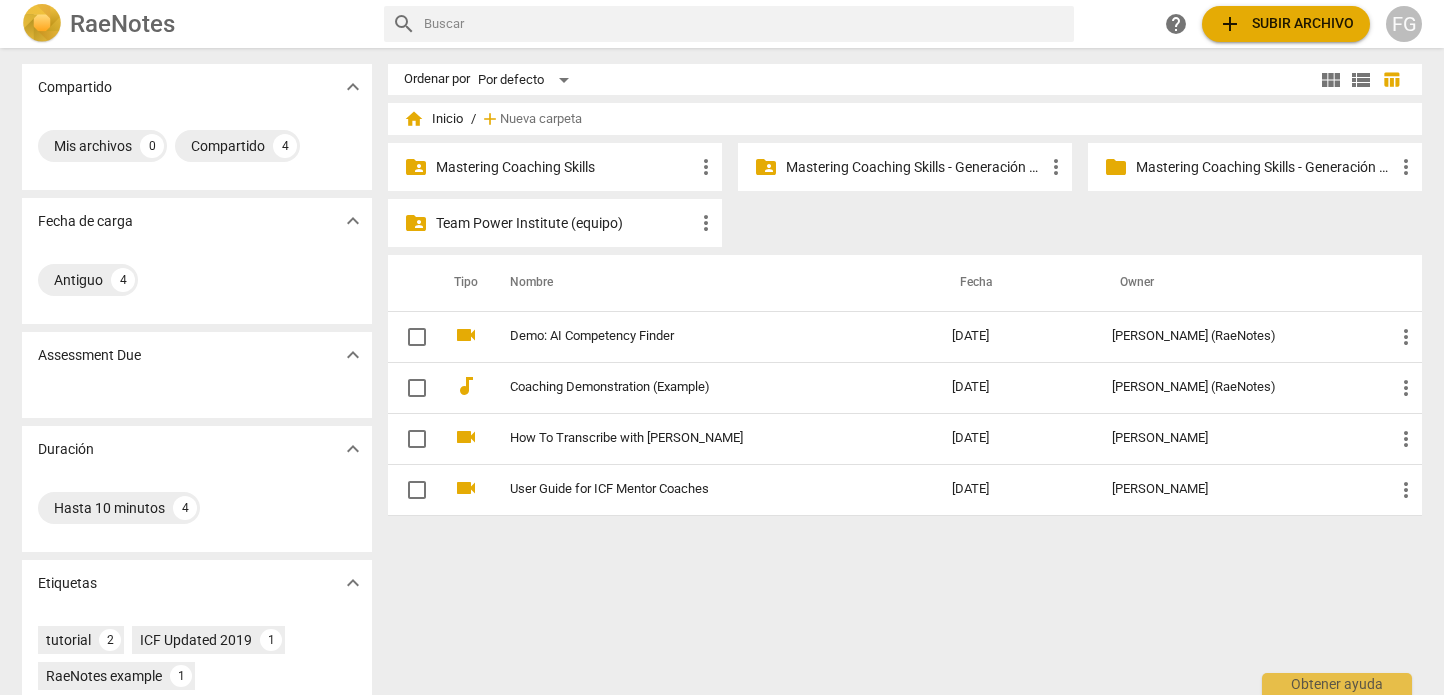 scroll, scrollTop: 0, scrollLeft: 0, axis: both 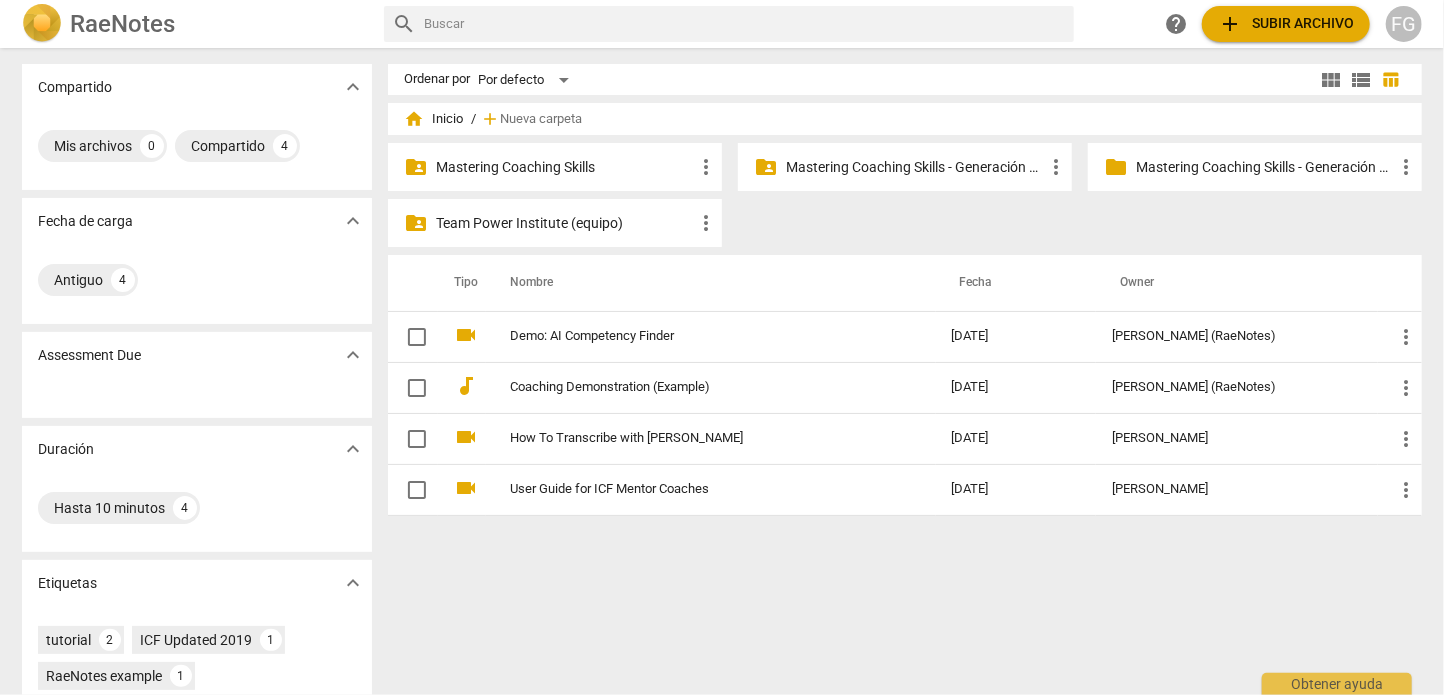 click on "Mastering Coaching Skills - Generación 31" at bounding box center [915, 167] 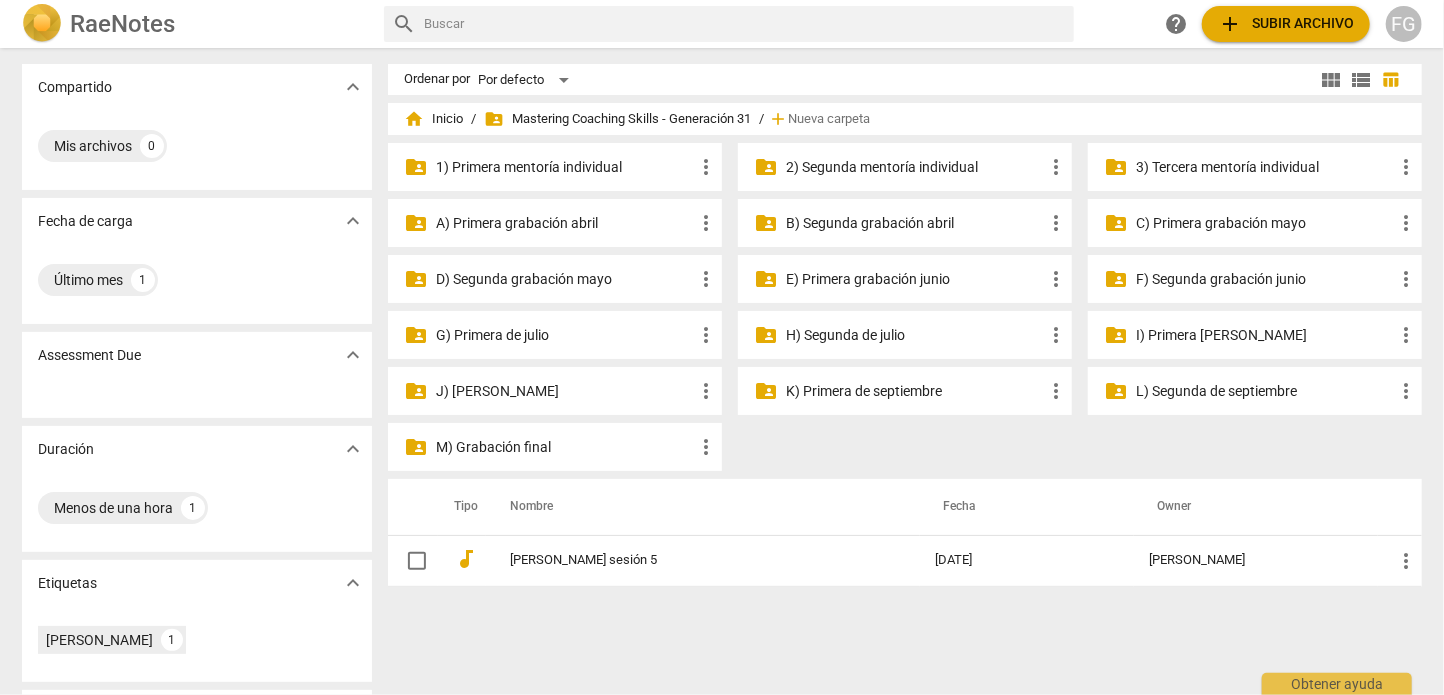 click on "view_list" at bounding box center (1361, 80) 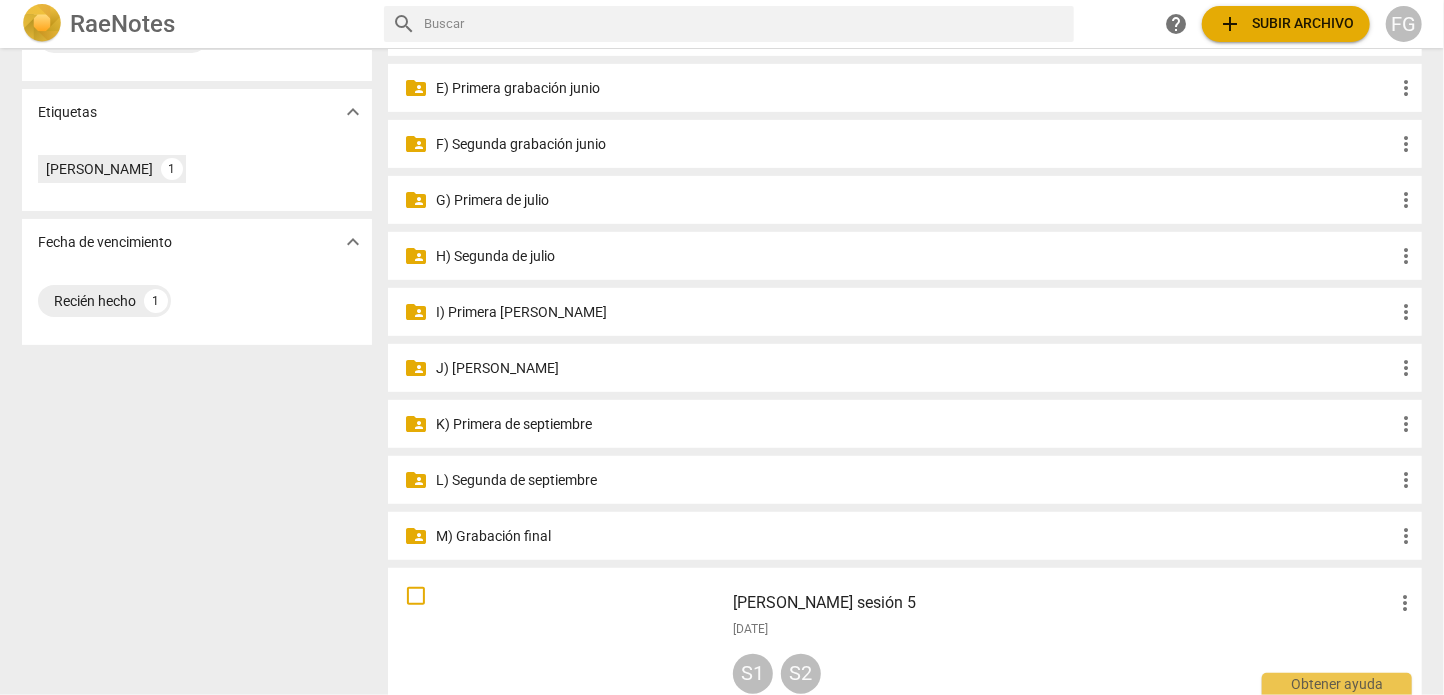 scroll, scrollTop: 499, scrollLeft: 0, axis: vertical 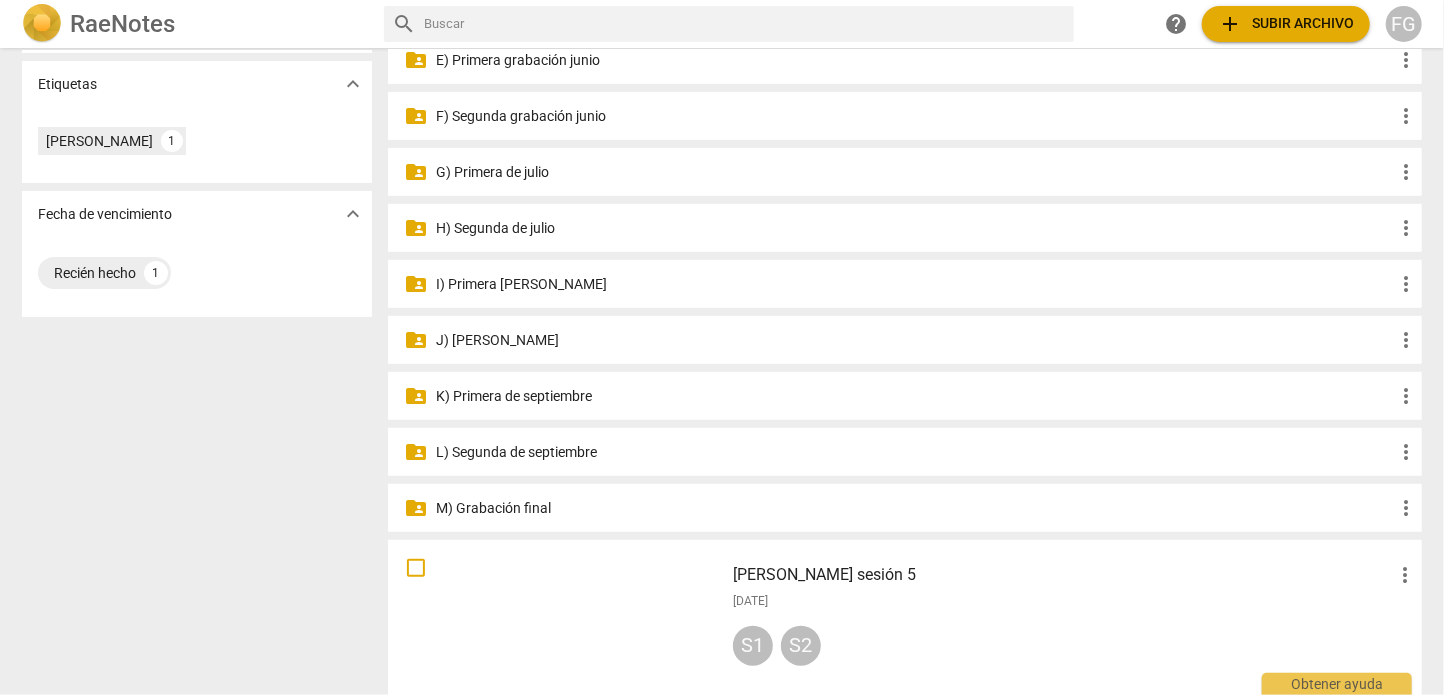 click on "M) Grabación final" at bounding box center [915, 508] 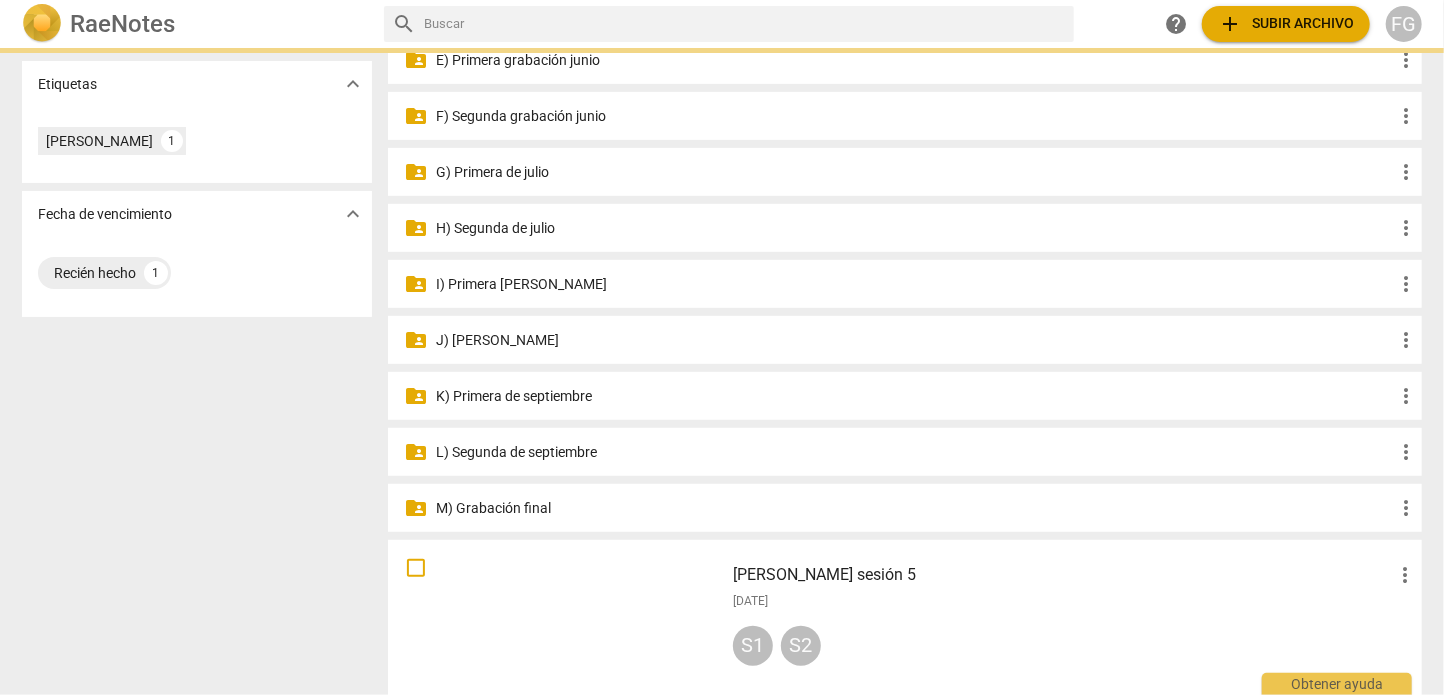 scroll, scrollTop: 0, scrollLeft: 0, axis: both 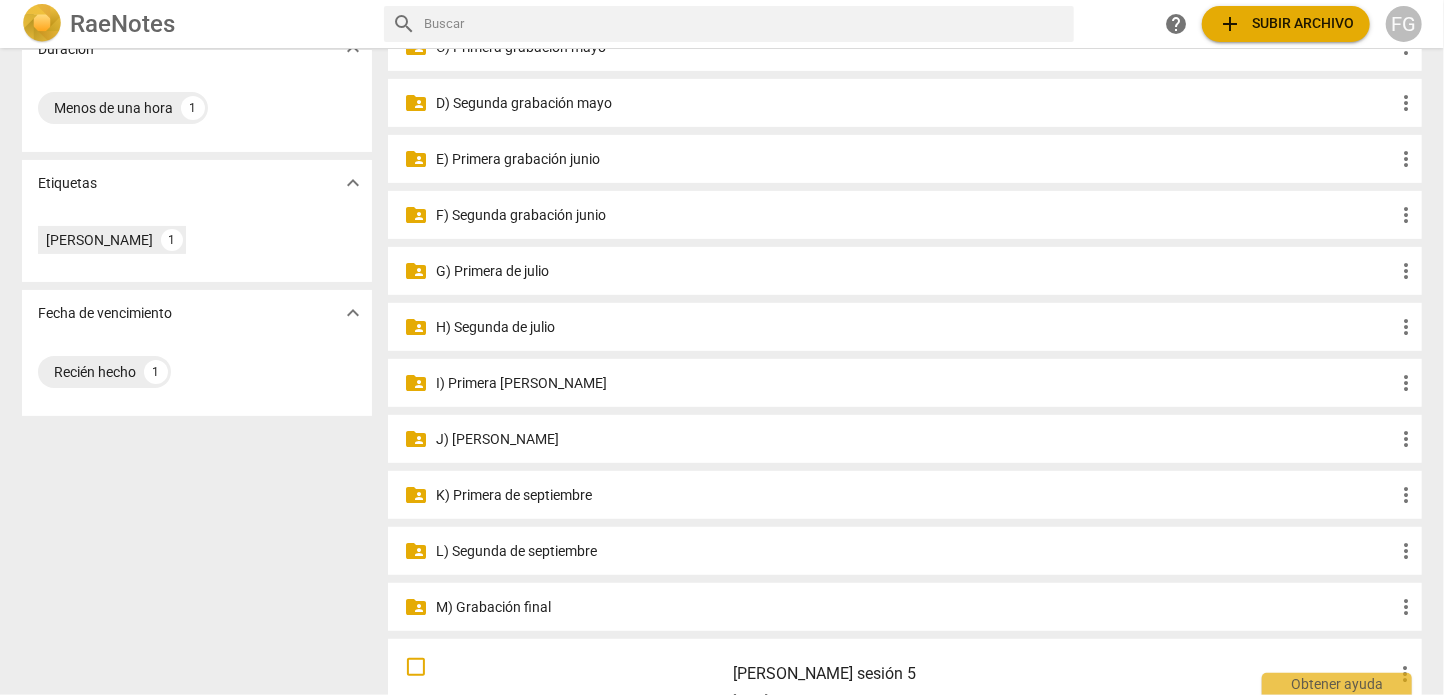 click on "folder_shared M) Grabación final more_vert" at bounding box center [905, 607] 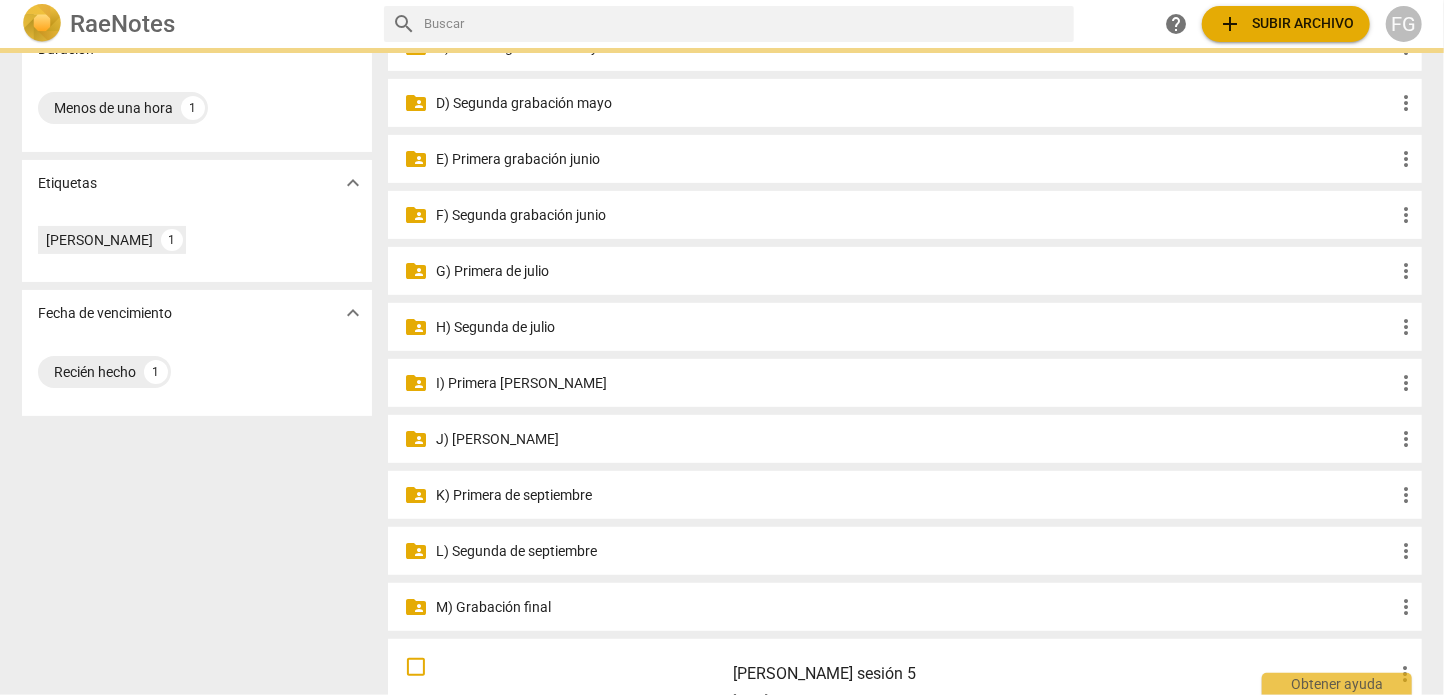 scroll, scrollTop: 0, scrollLeft: 0, axis: both 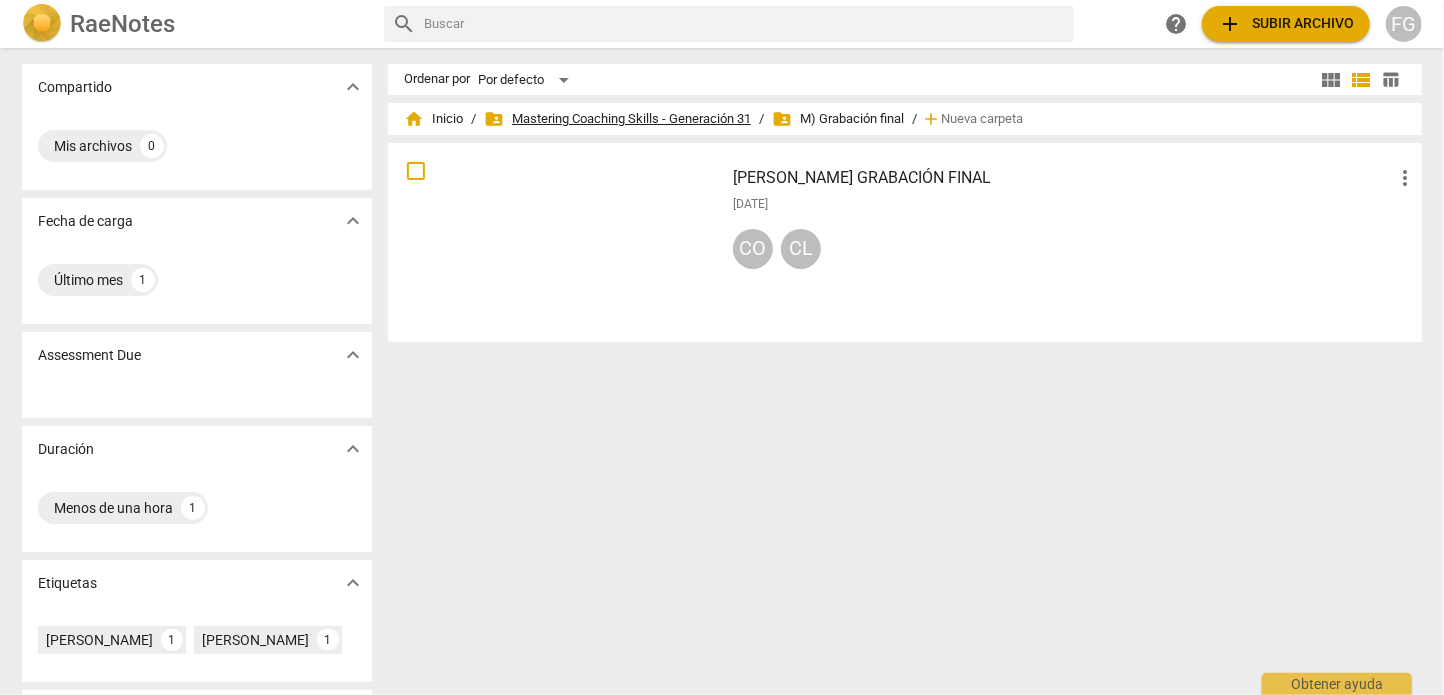 click on "folder_shared Mastering Coaching Skills - Generación 31" at bounding box center (617, 119) 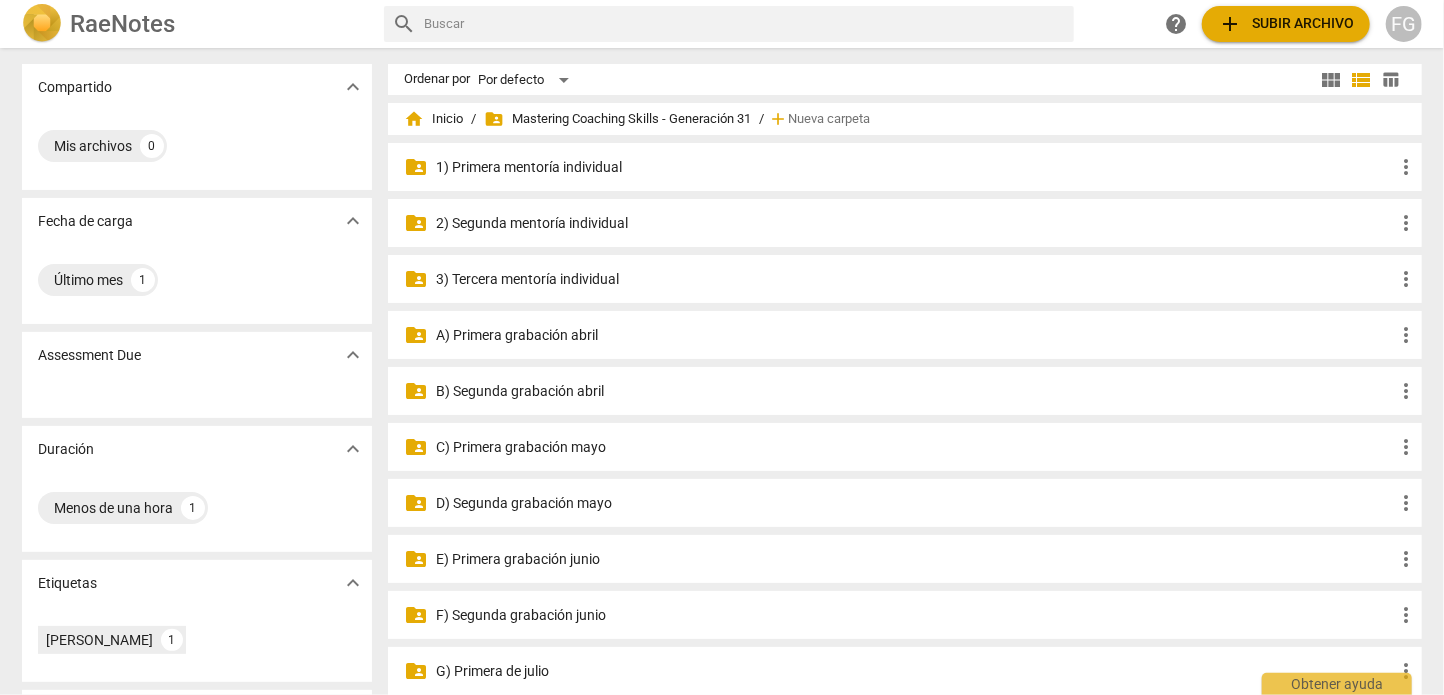 click on "A) Primera grabación abril" at bounding box center (915, 335) 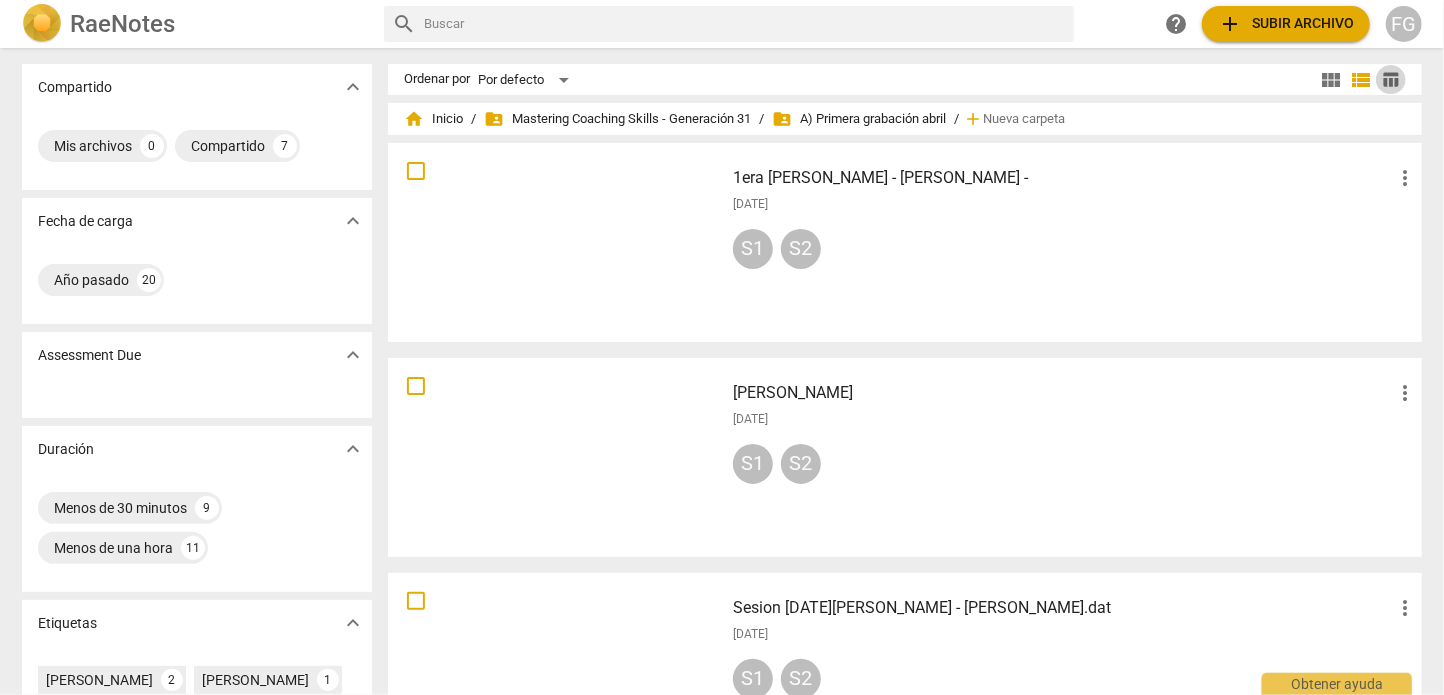 click on "table_chart" at bounding box center (1391, 79) 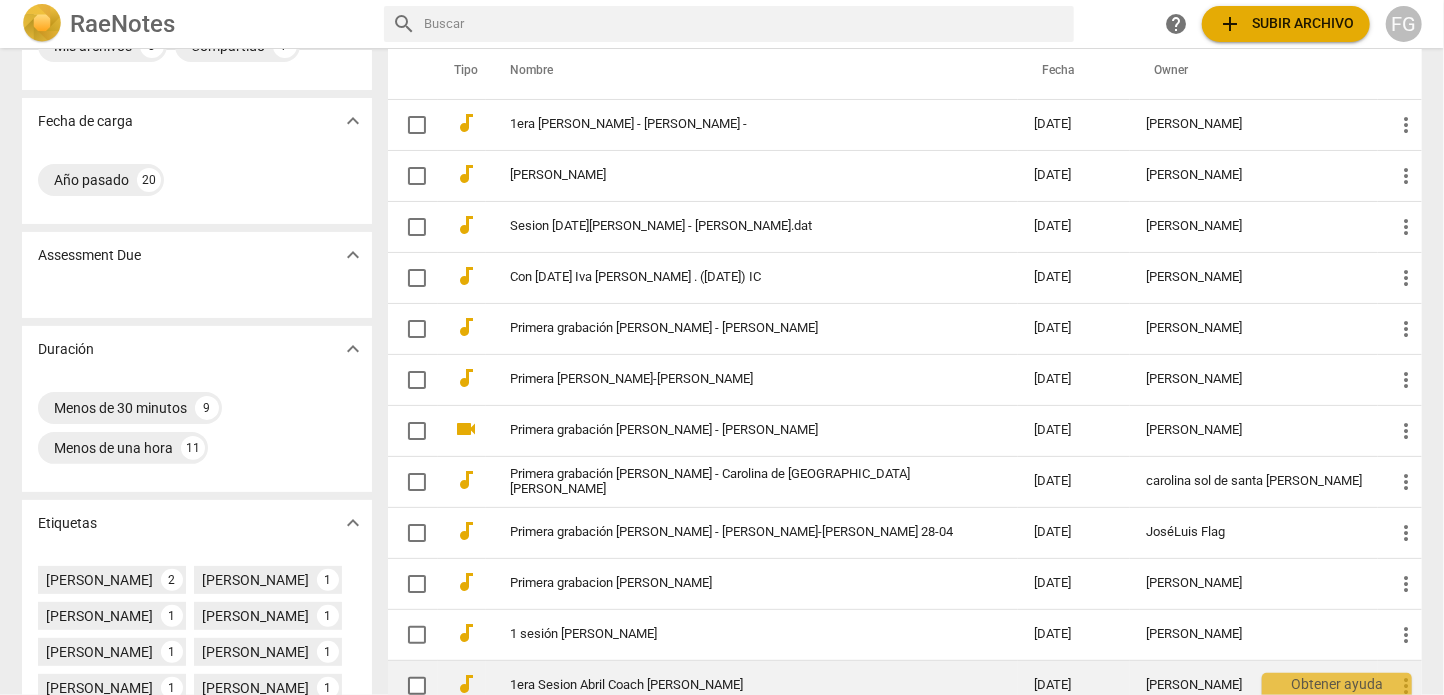 scroll, scrollTop: 0, scrollLeft: 0, axis: both 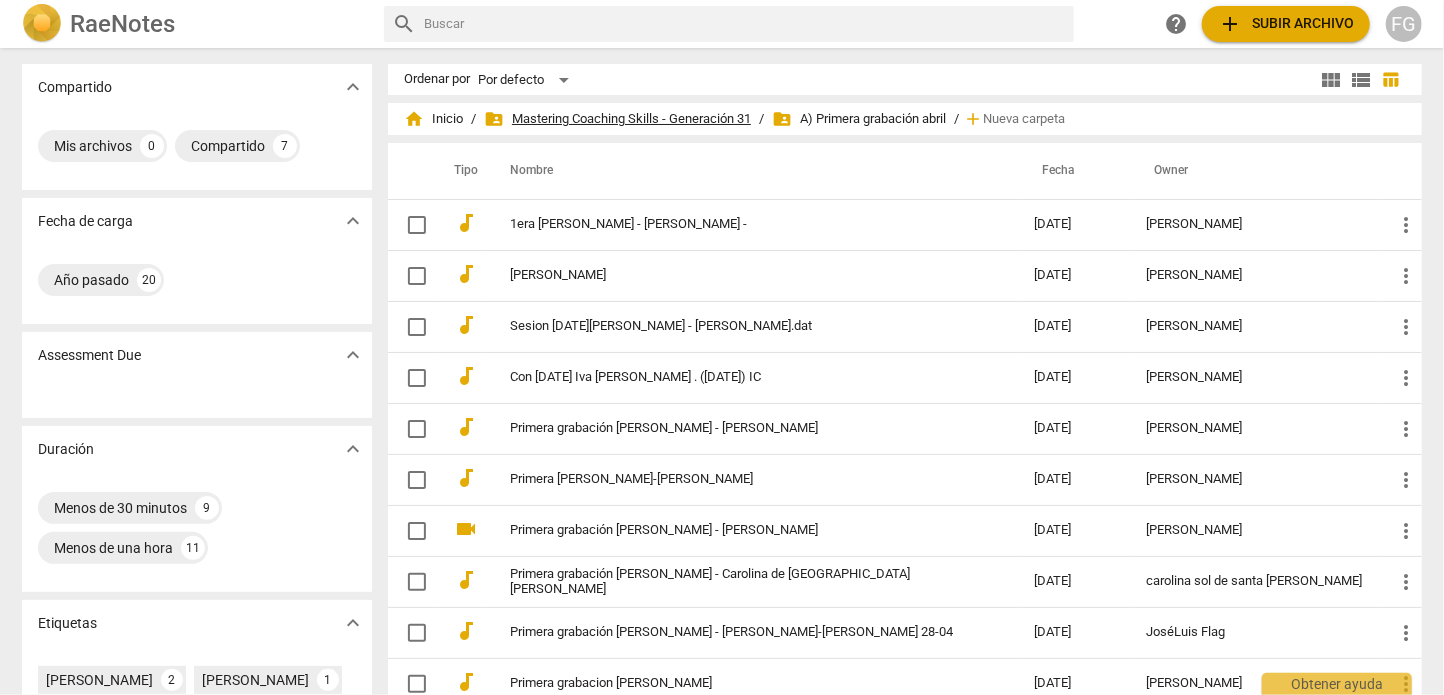 click on "folder_shared Mastering Coaching Skills - Generación 31" at bounding box center [617, 119] 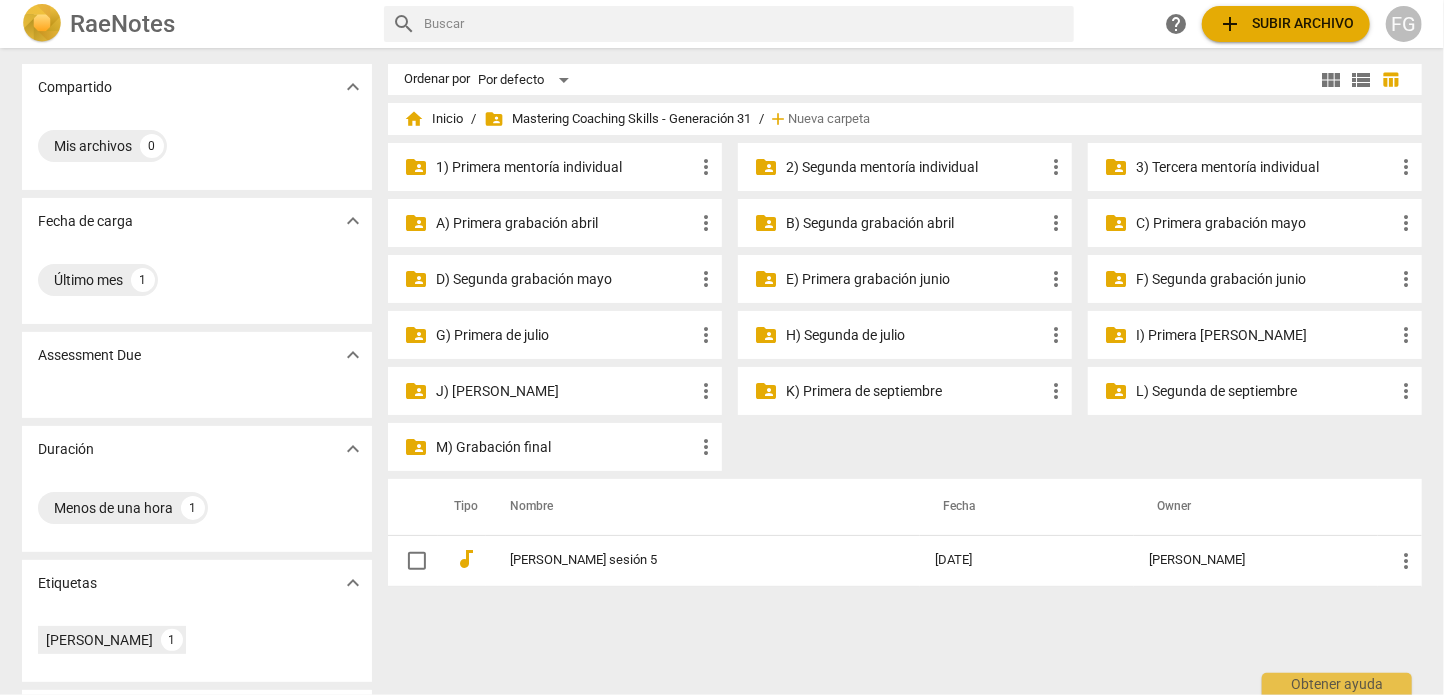 click on "B) Segunda grabación abril" at bounding box center [915, 223] 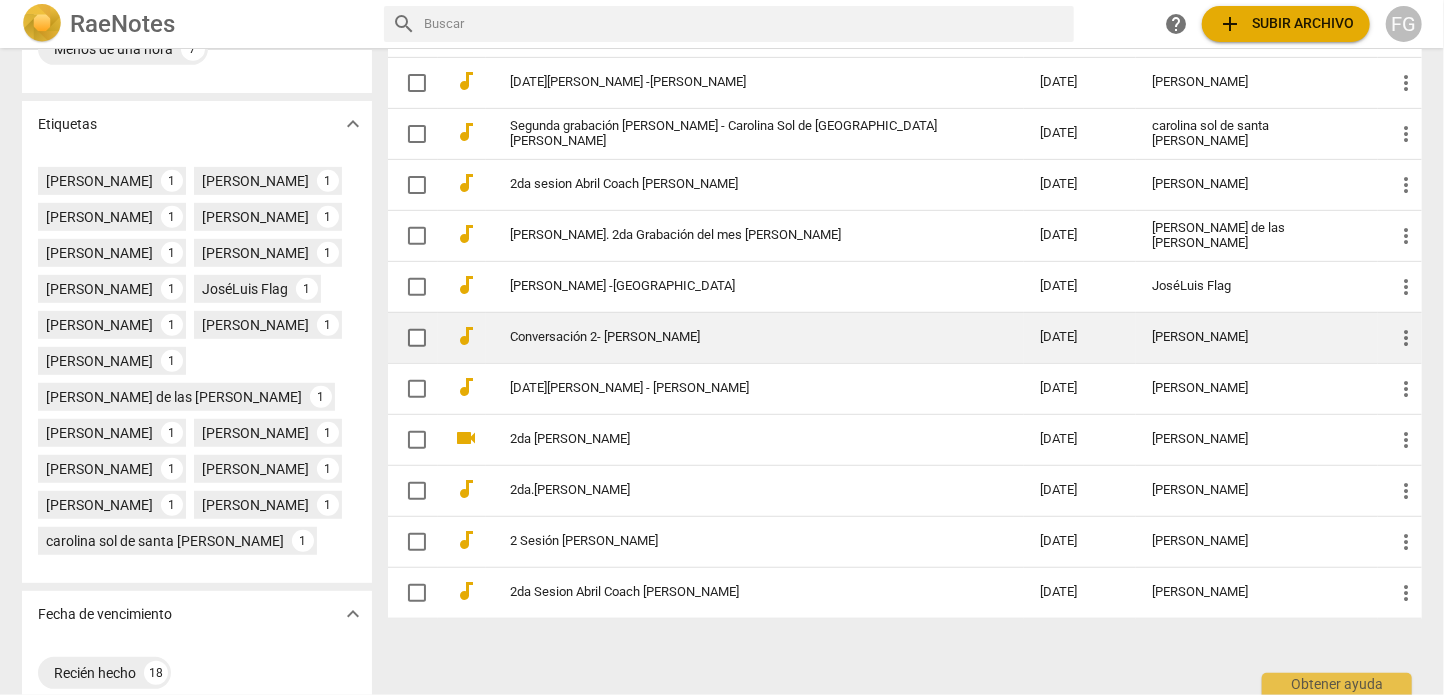 scroll, scrollTop: 0, scrollLeft: 0, axis: both 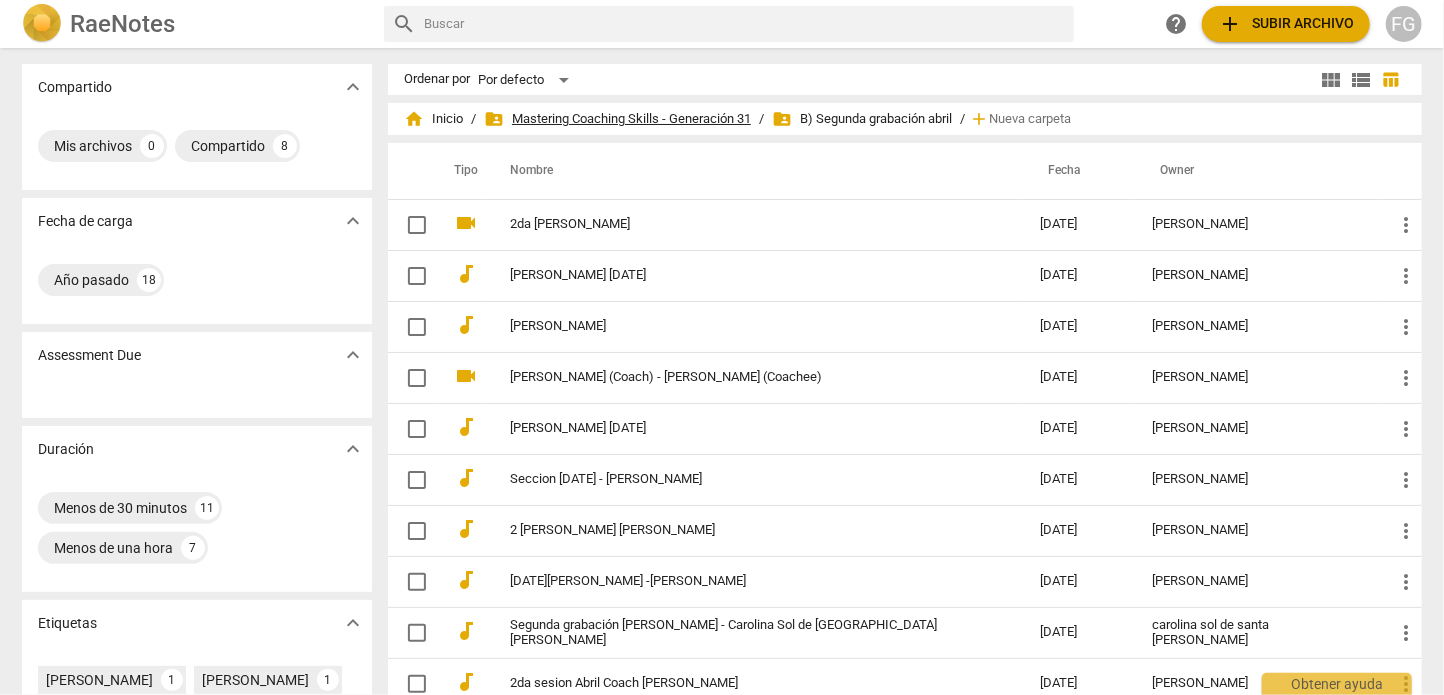 click on "folder_shared Mastering Coaching Skills - Generación 31" at bounding box center (617, 119) 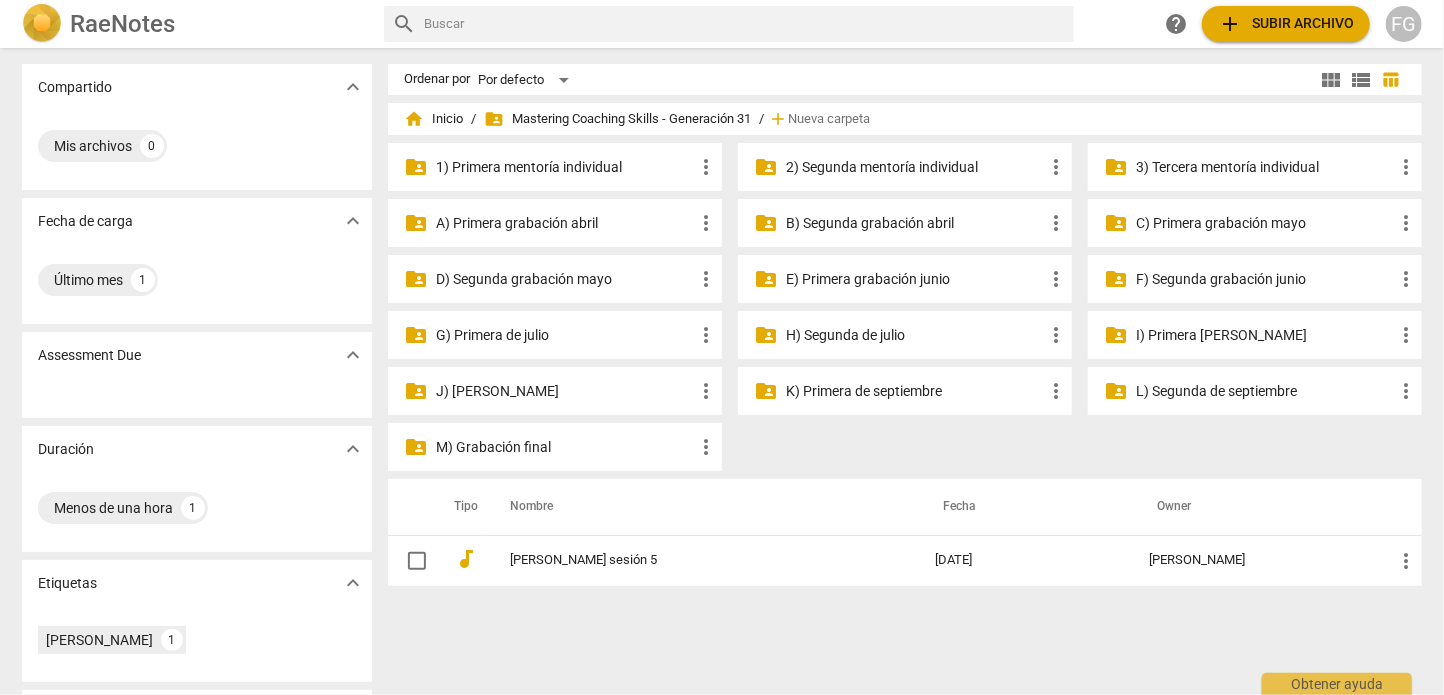 click on "C) Primera grabación mayo" at bounding box center (1265, 223) 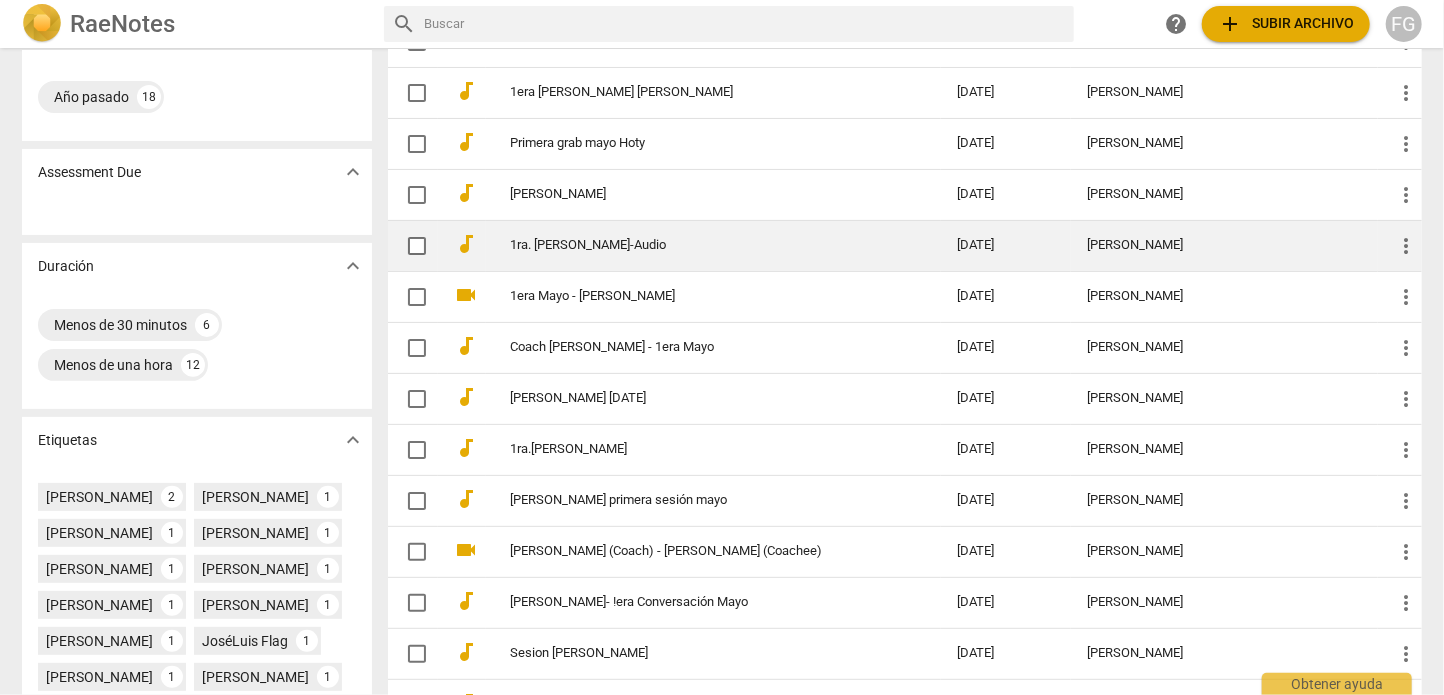 scroll, scrollTop: 300, scrollLeft: 0, axis: vertical 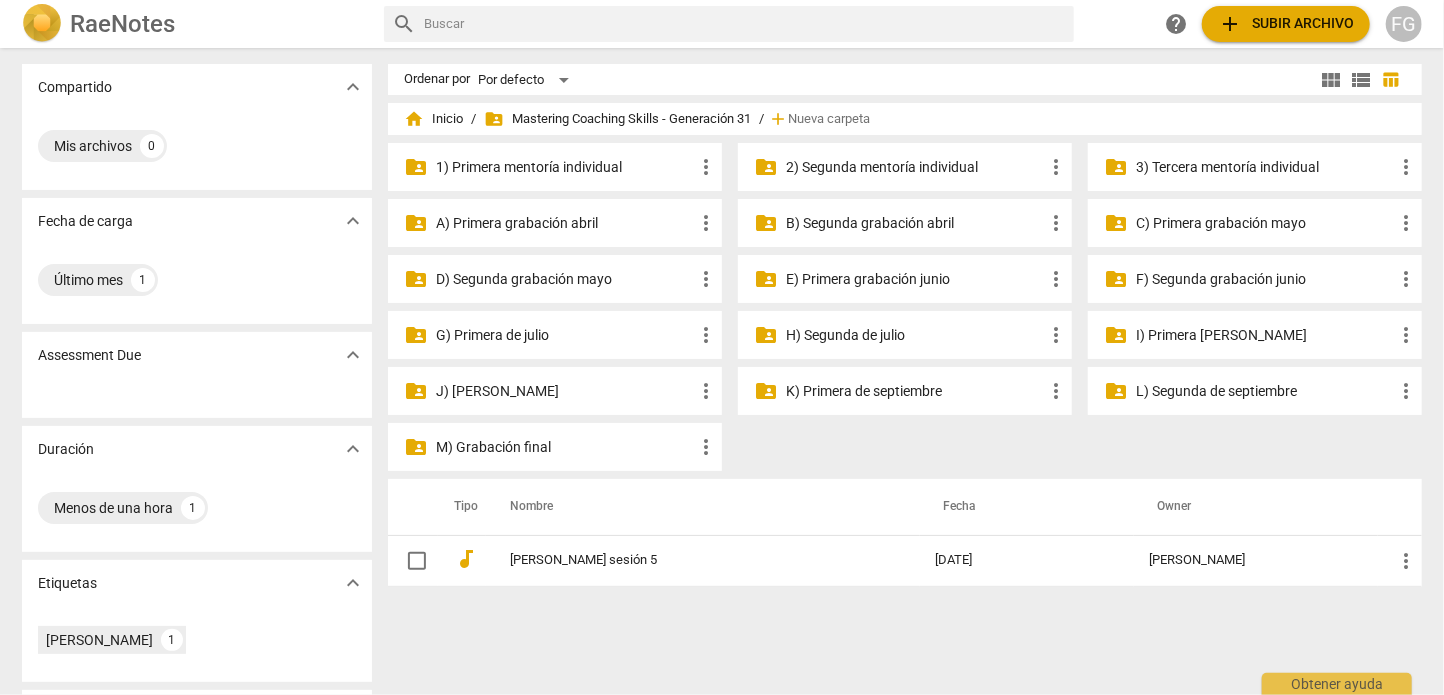 click on "D) Segunda grabación mayo" at bounding box center [565, 279] 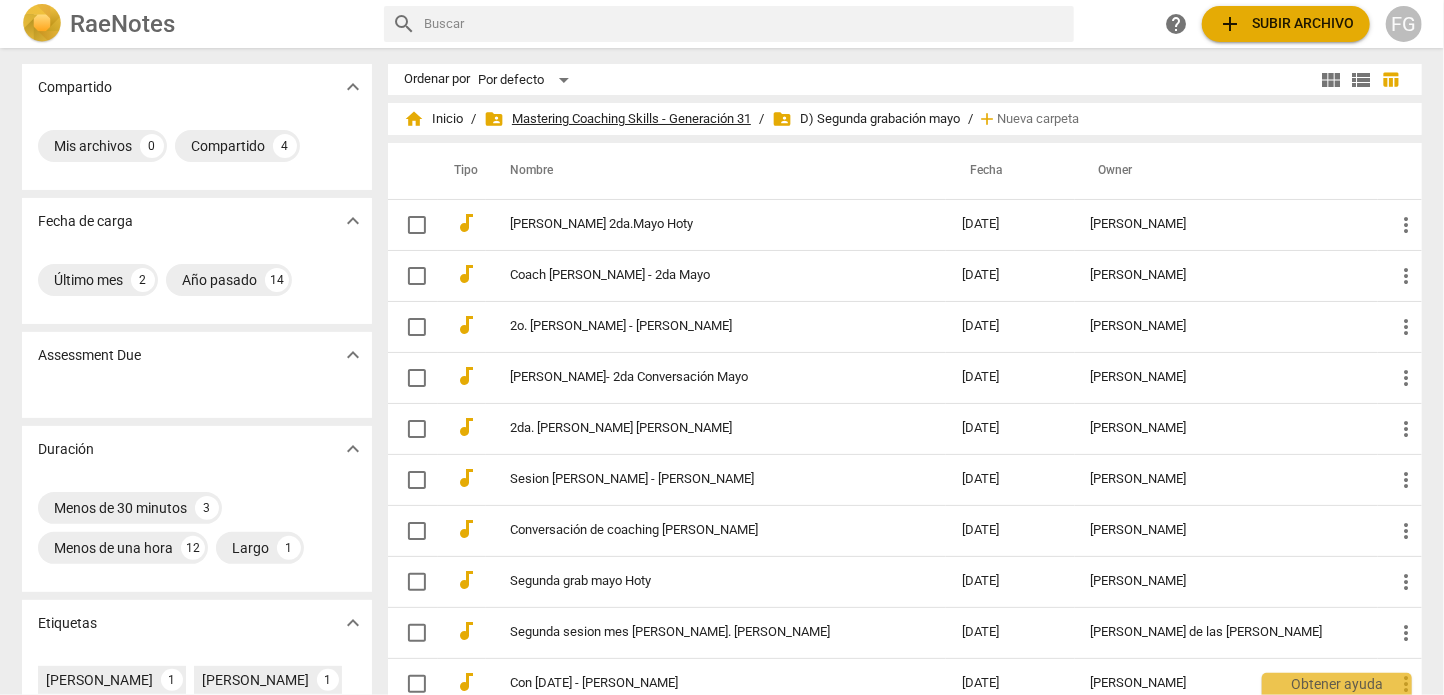 click on "folder_shared Mastering Coaching Skills - Generación 31" at bounding box center [617, 119] 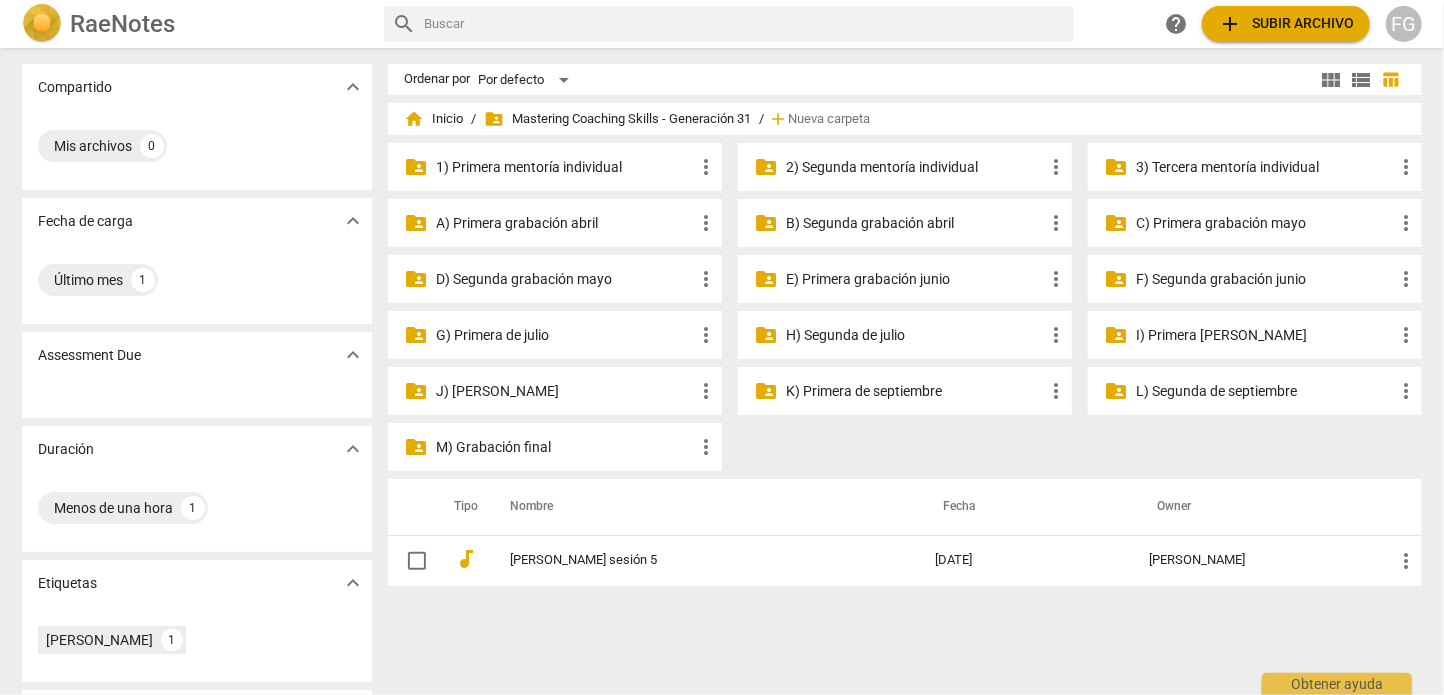 click on "E) Primera grabación junio" at bounding box center [915, 279] 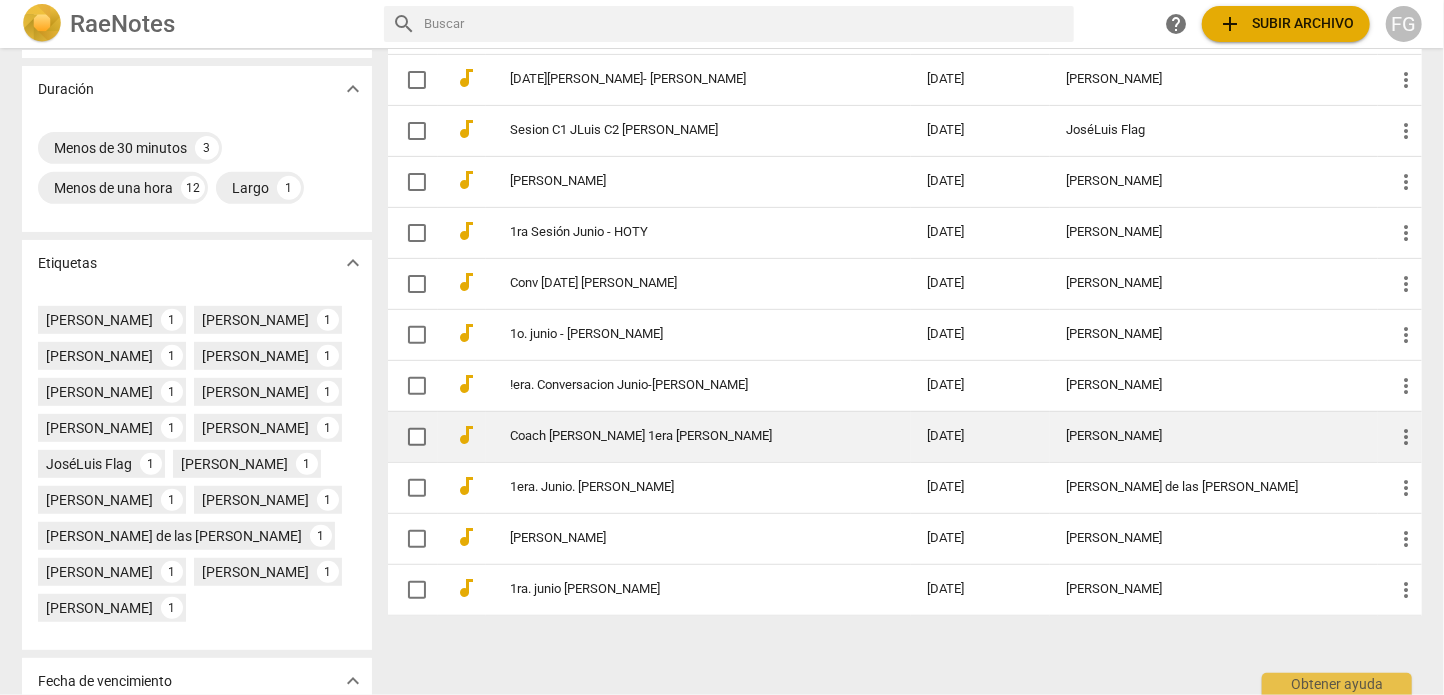 scroll, scrollTop: 0, scrollLeft: 0, axis: both 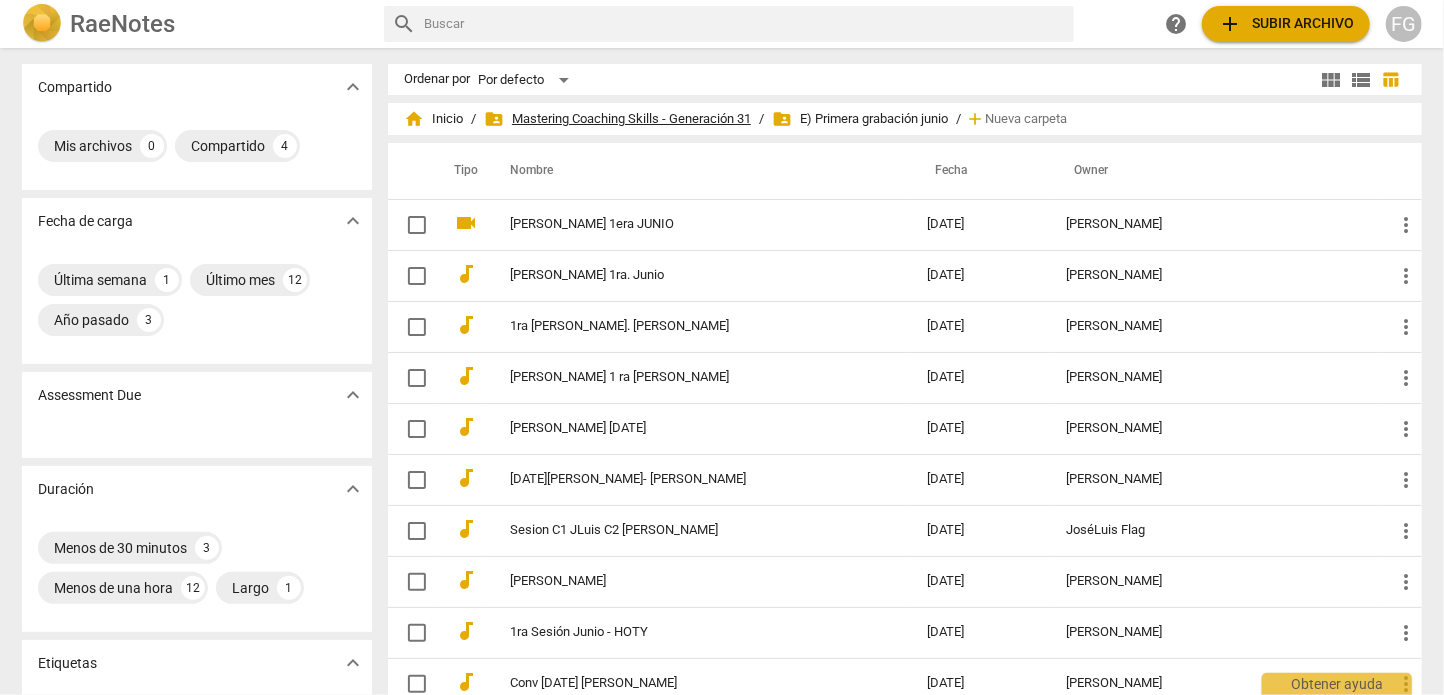 click on "folder_shared Mastering Coaching Skills - Generación 31" at bounding box center [617, 119] 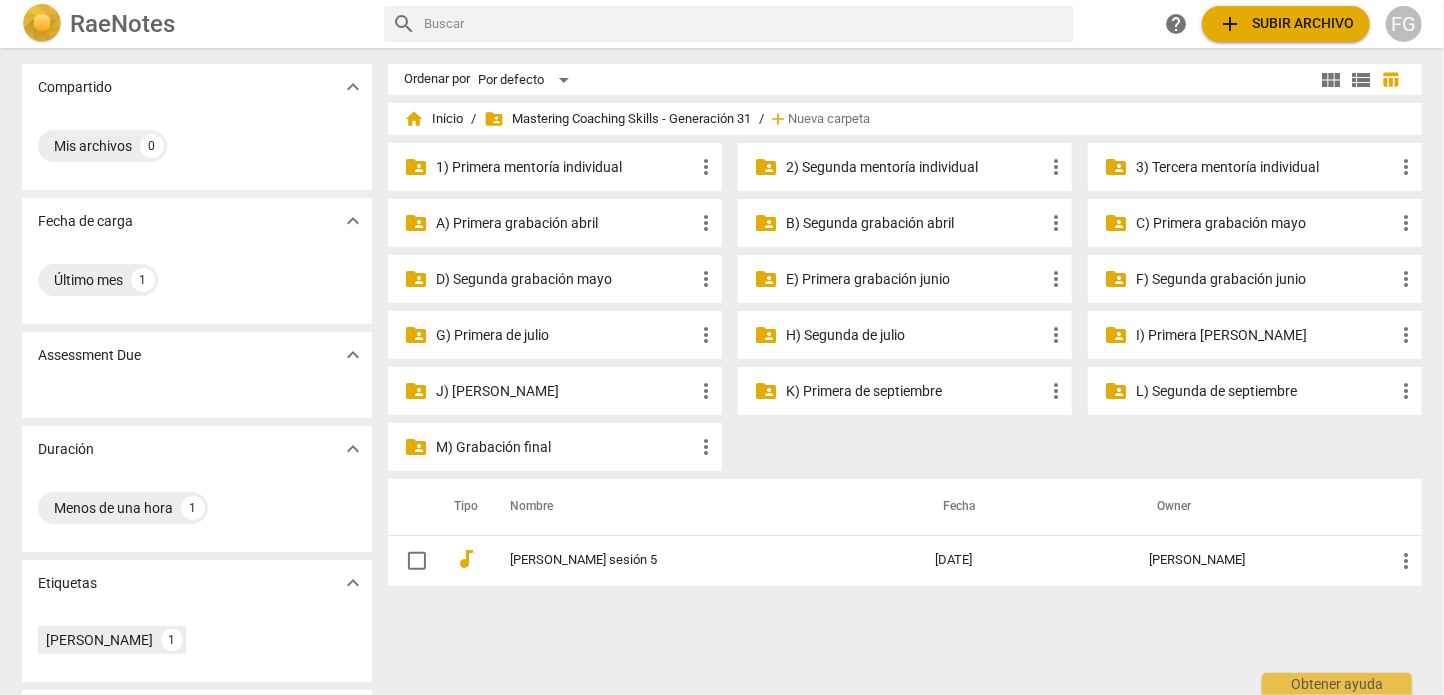 click on "F) Segunda grabación junio" at bounding box center (1265, 279) 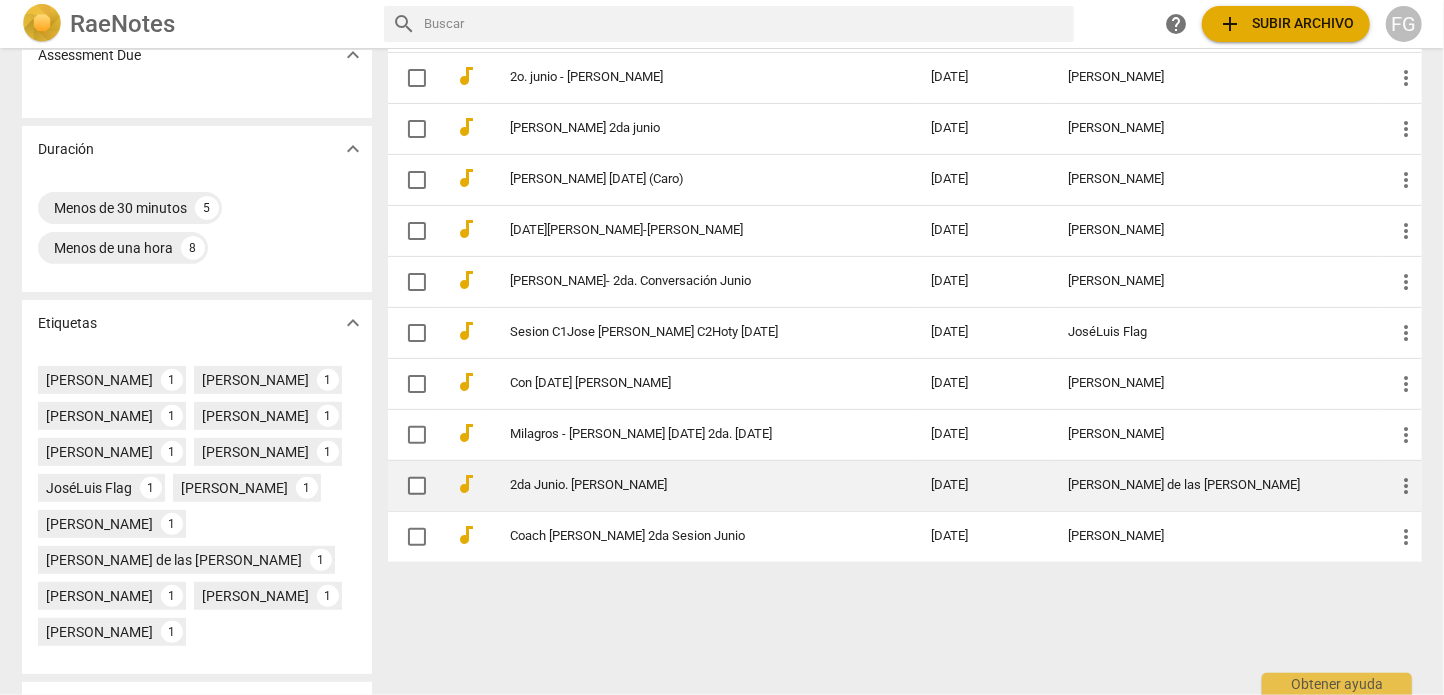 scroll, scrollTop: 0, scrollLeft: 0, axis: both 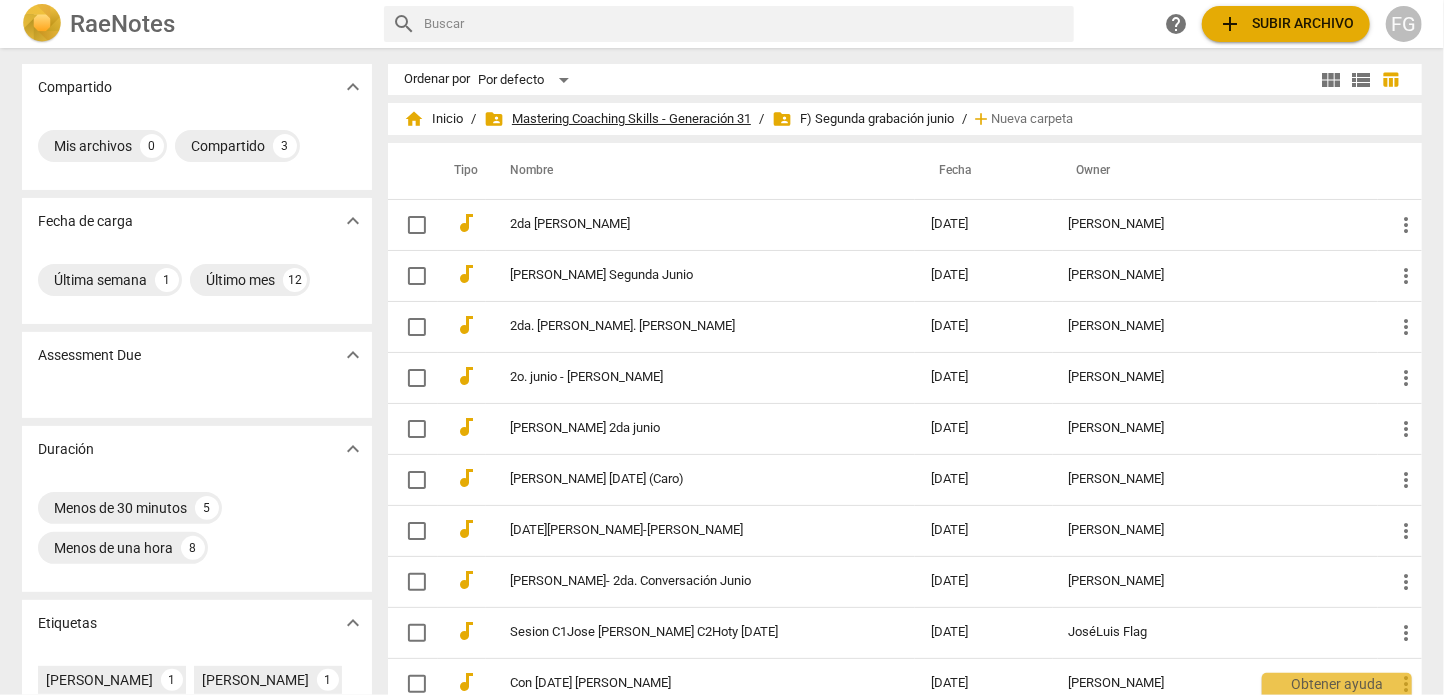 click on "folder_shared Mastering Coaching Skills - Generación 31" at bounding box center [617, 119] 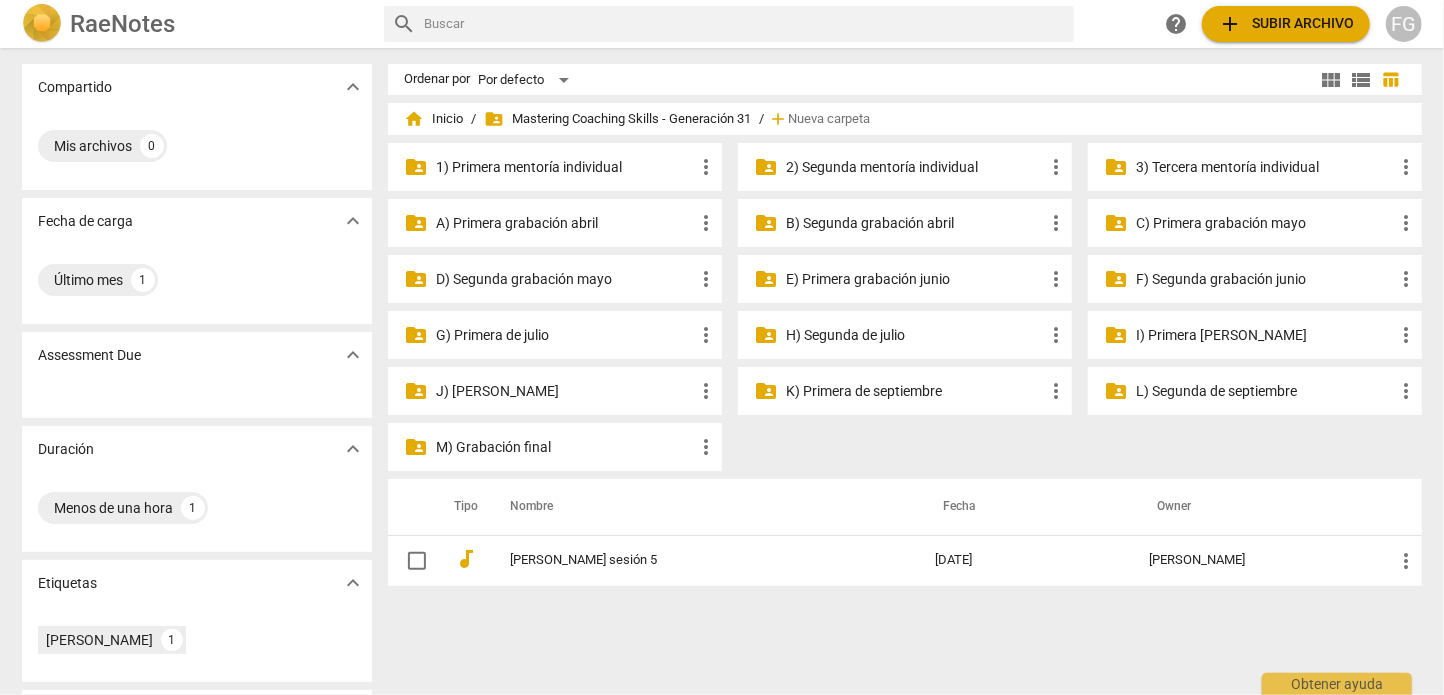 click on "G) Primera de julio" at bounding box center (565, 335) 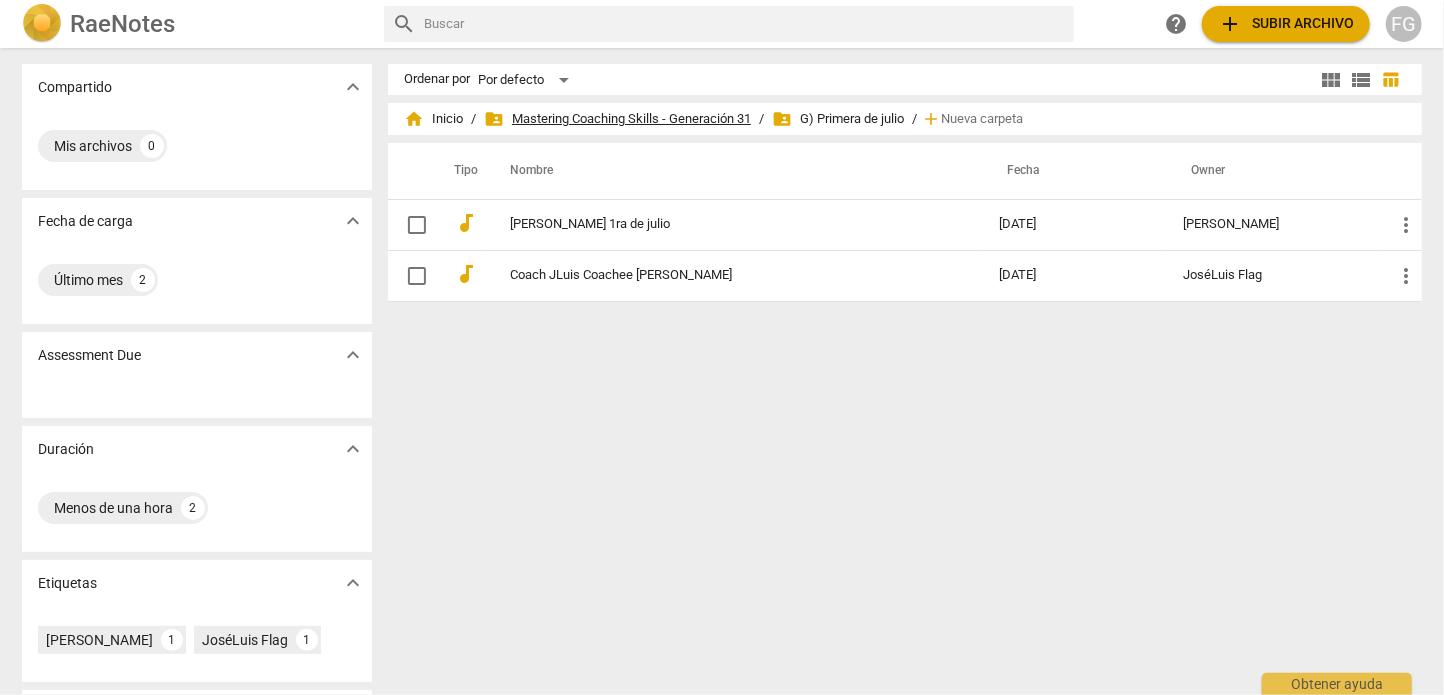 click on "folder_shared Mastering Coaching Skills - Generación 31" at bounding box center (617, 119) 